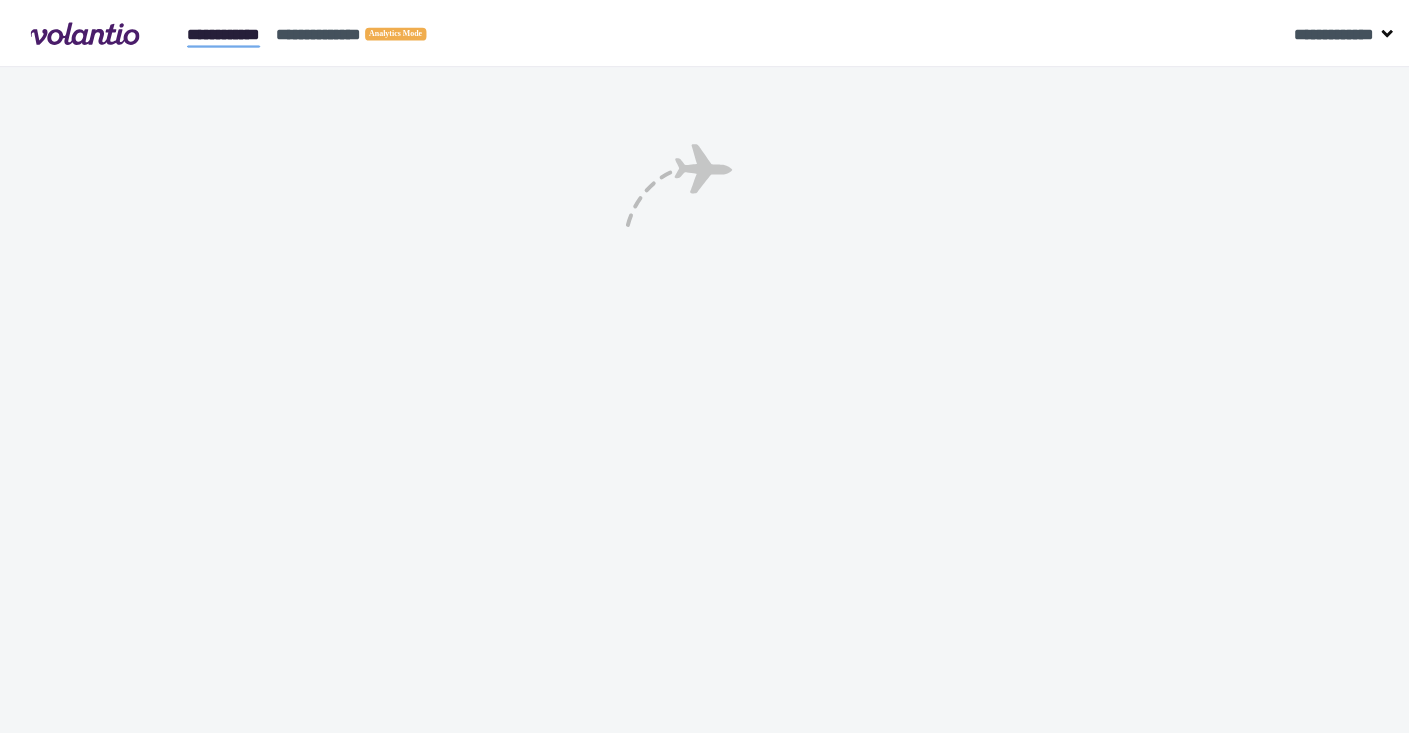 scroll, scrollTop: 0, scrollLeft: 0, axis: both 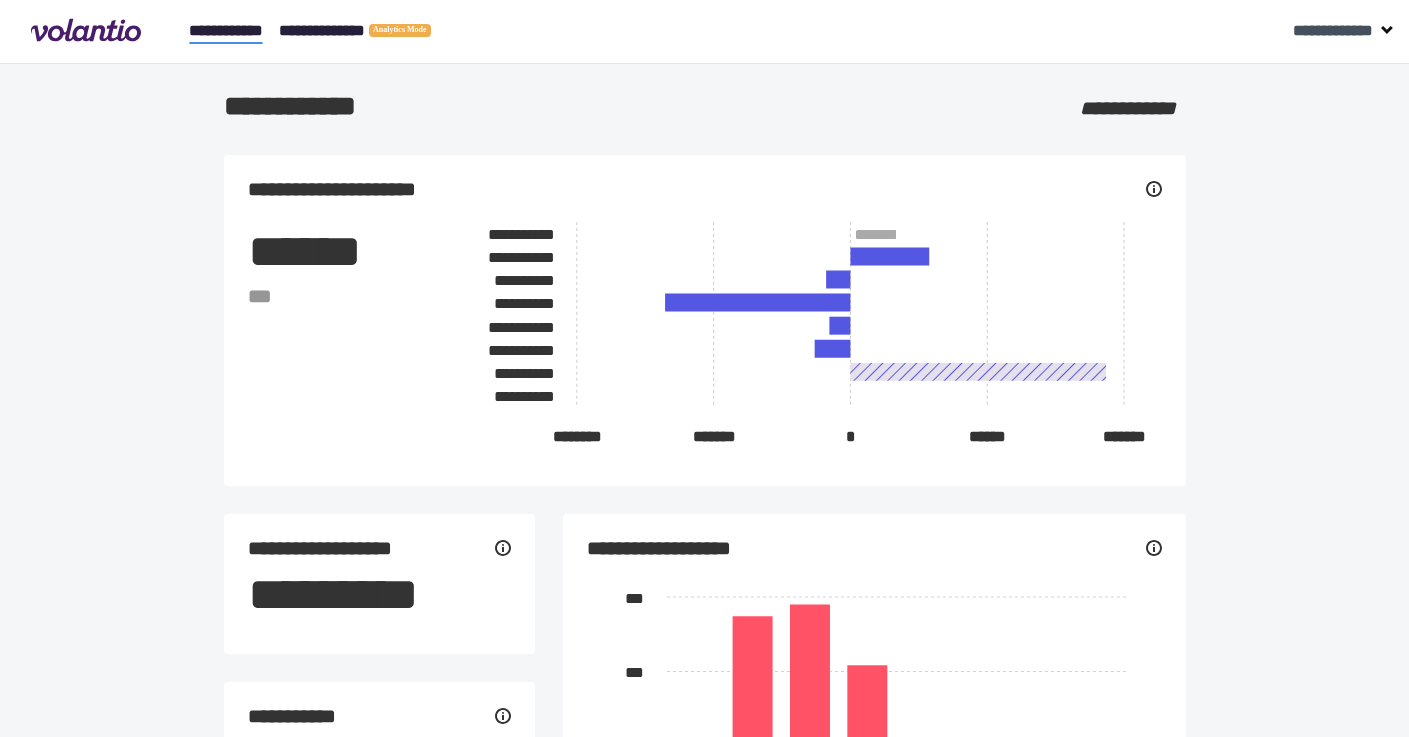 click on "**********" at bounding box center [368, 31] 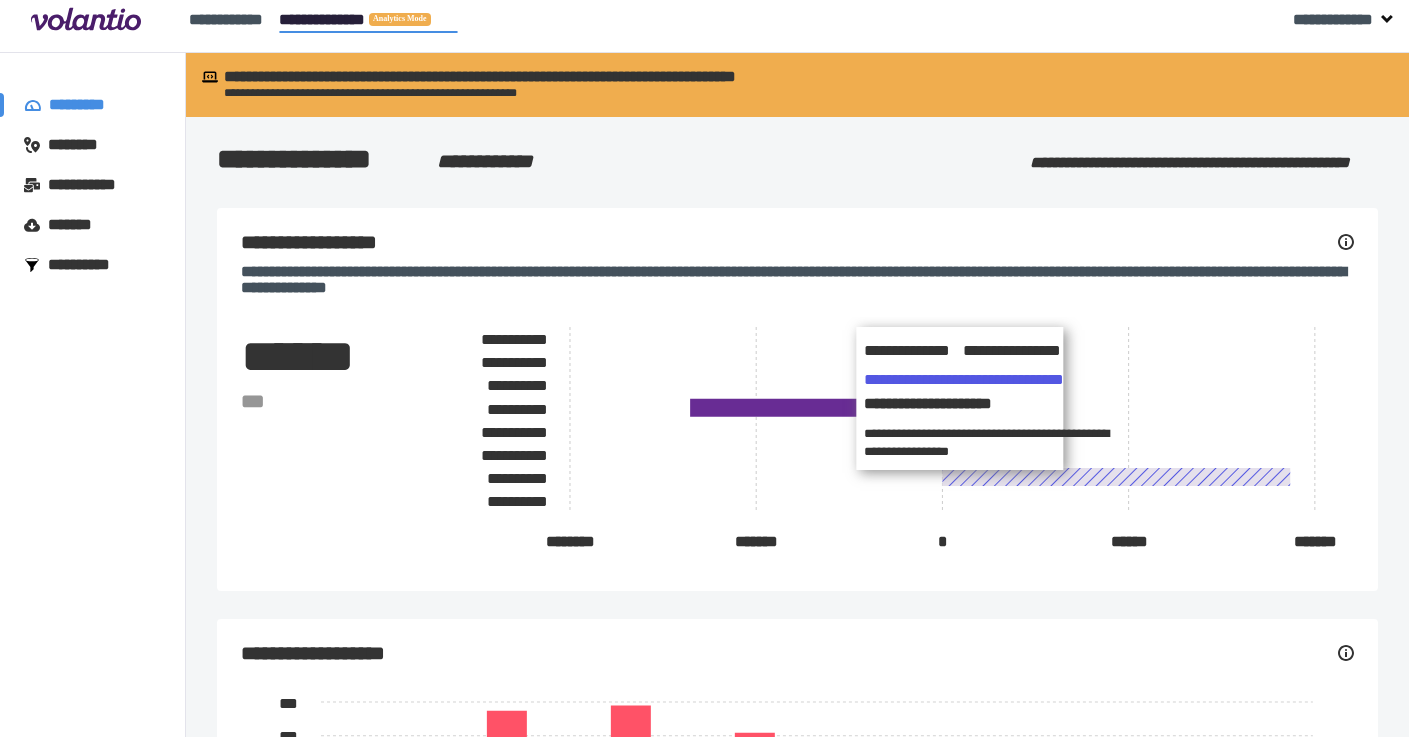 scroll, scrollTop: 0, scrollLeft: 0, axis: both 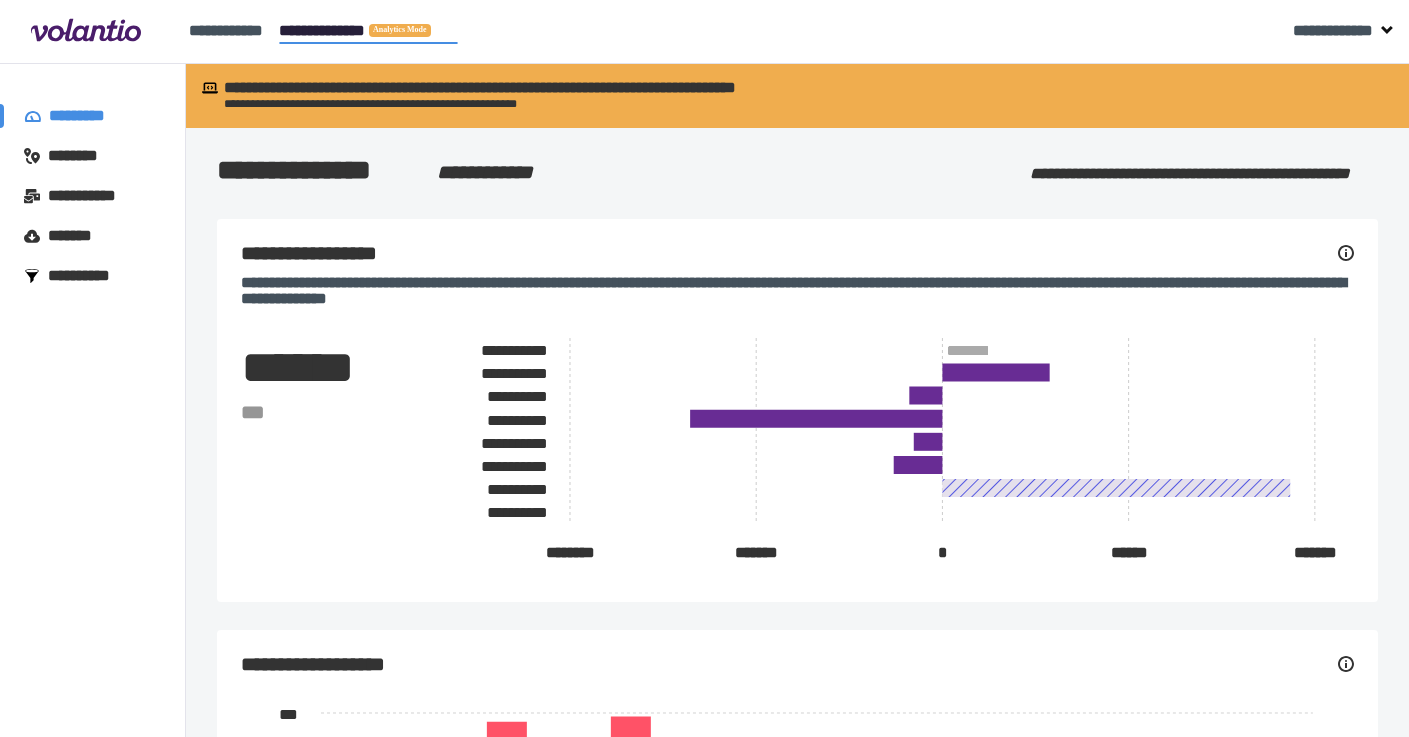 click on "**********" at bounding box center (88, 276) 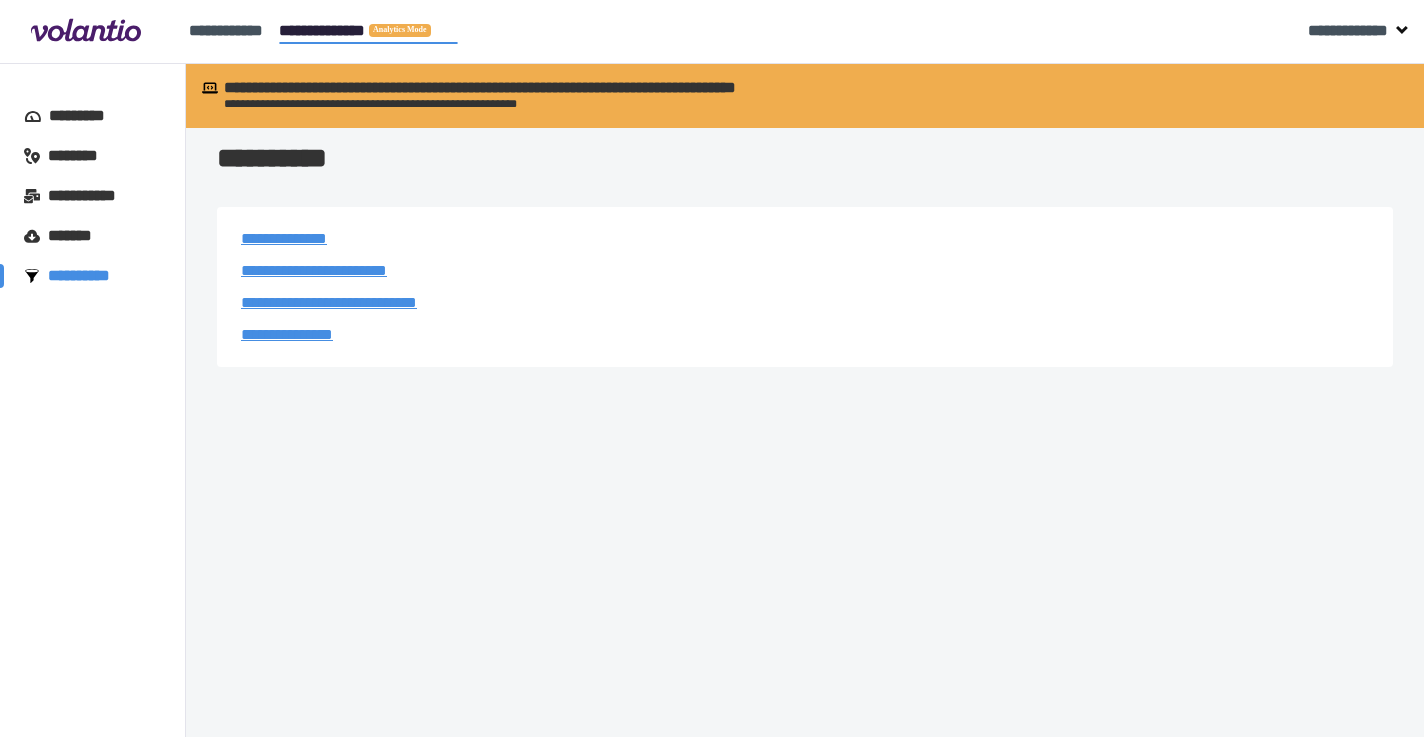 click on "**********" at bounding box center [314, 270] 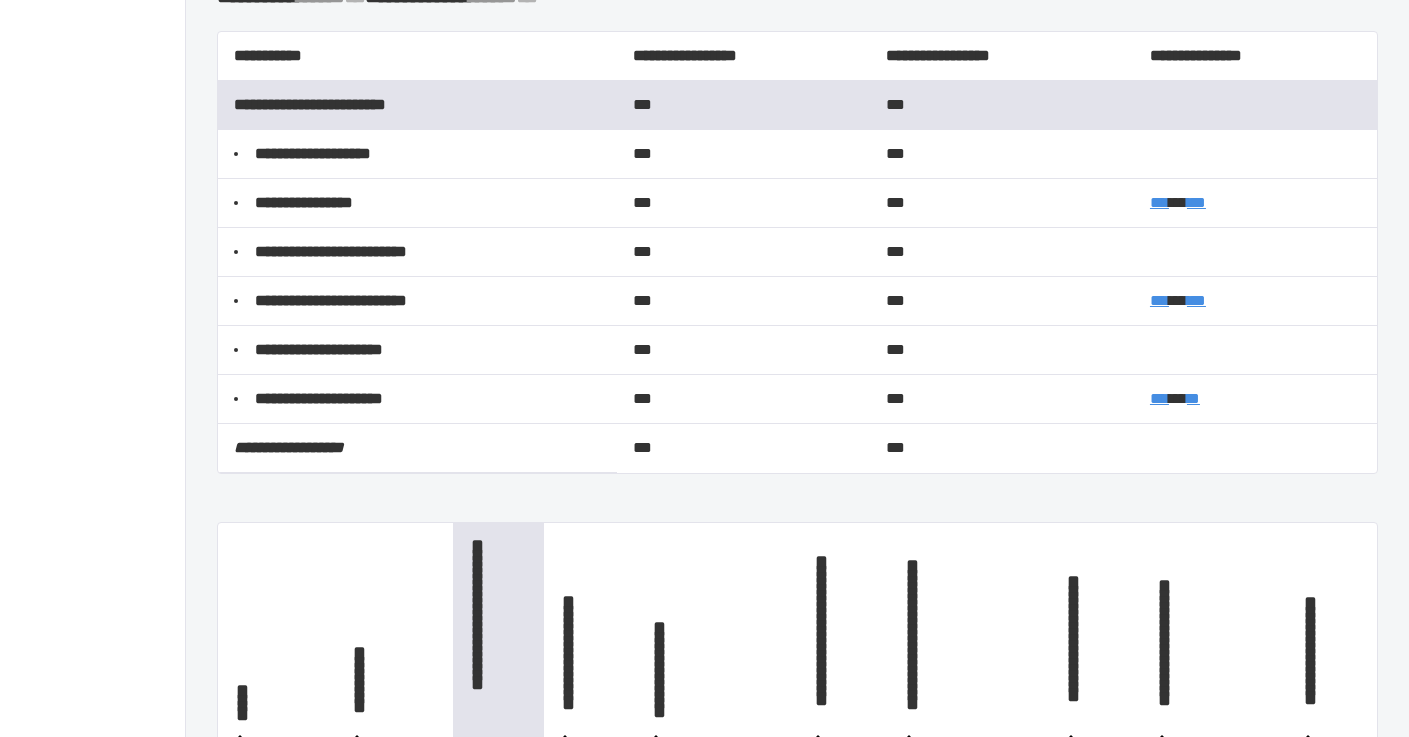 scroll, scrollTop: 305, scrollLeft: 0, axis: vertical 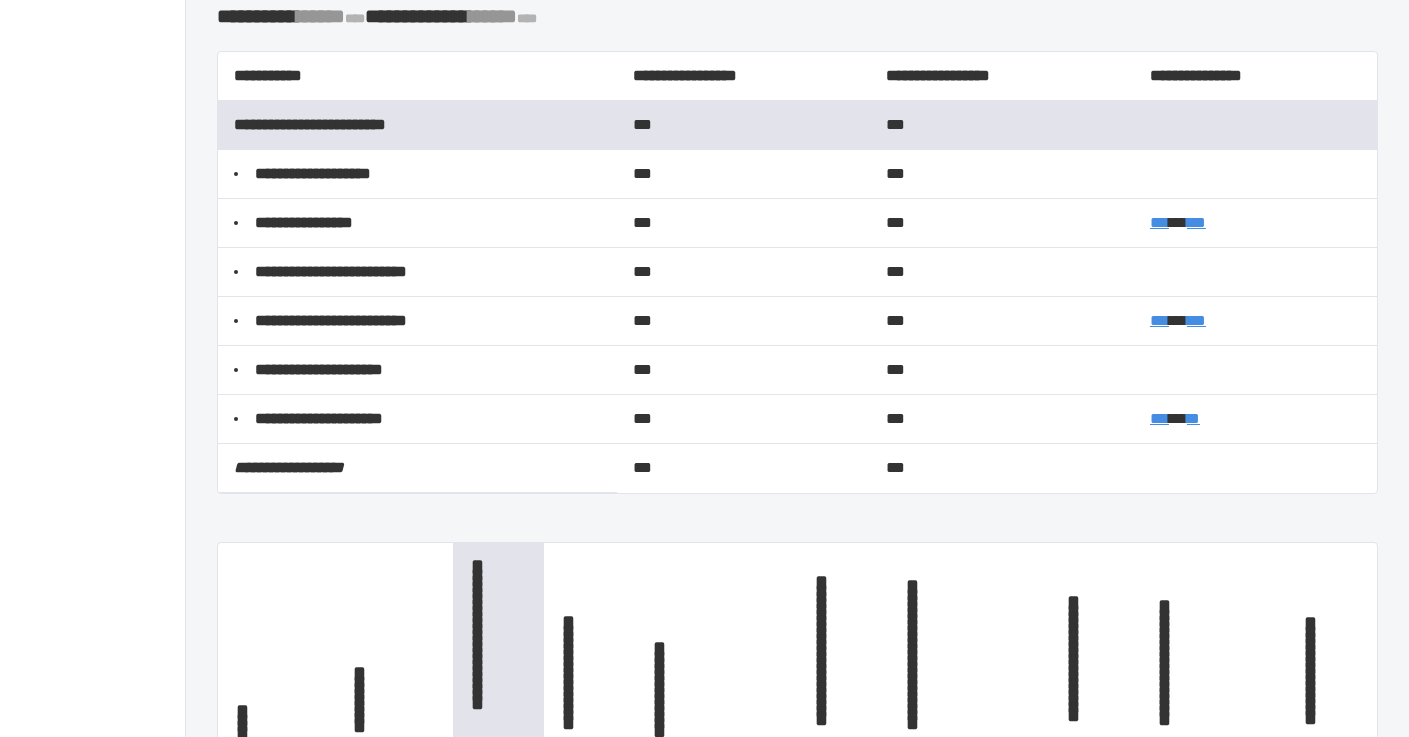 click on "***" at bounding box center (1196, 222) 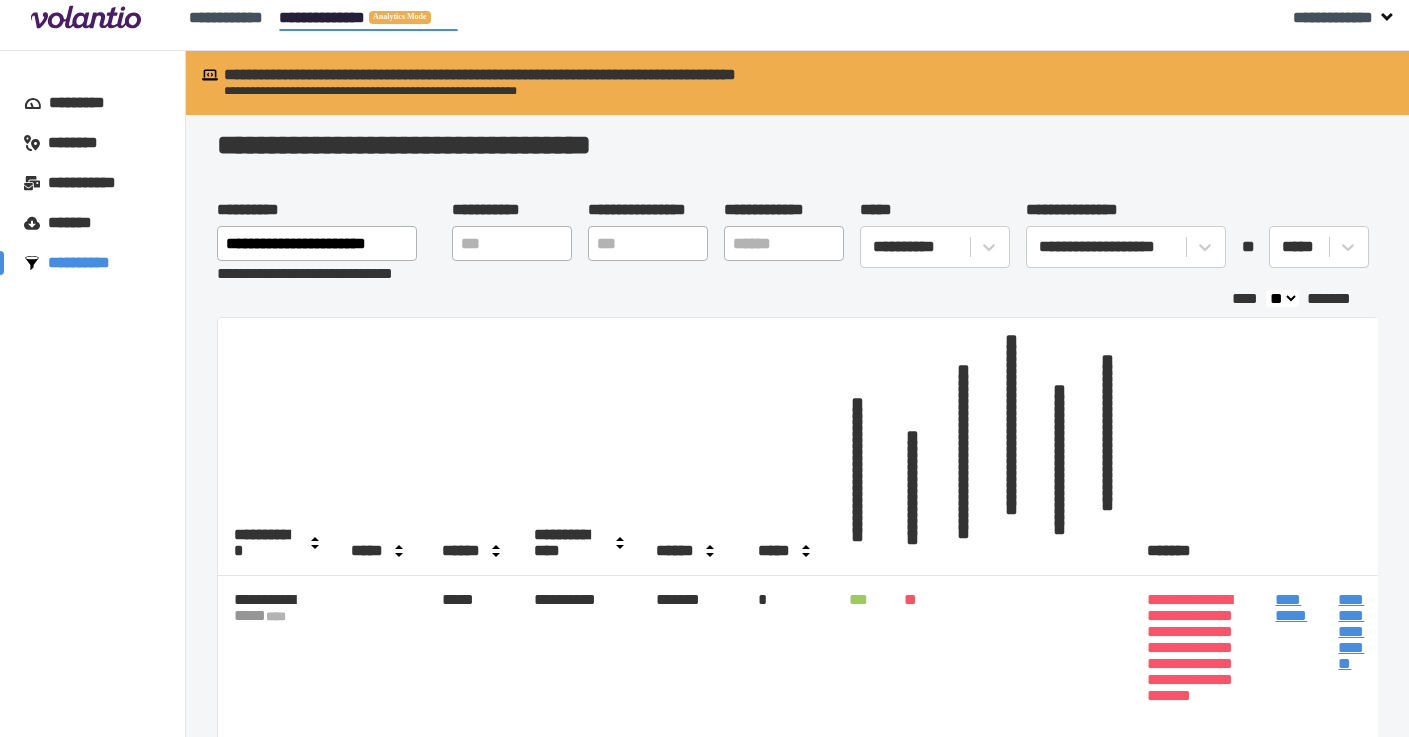 scroll, scrollTop: 0, scrollLeft: 0, axis: both 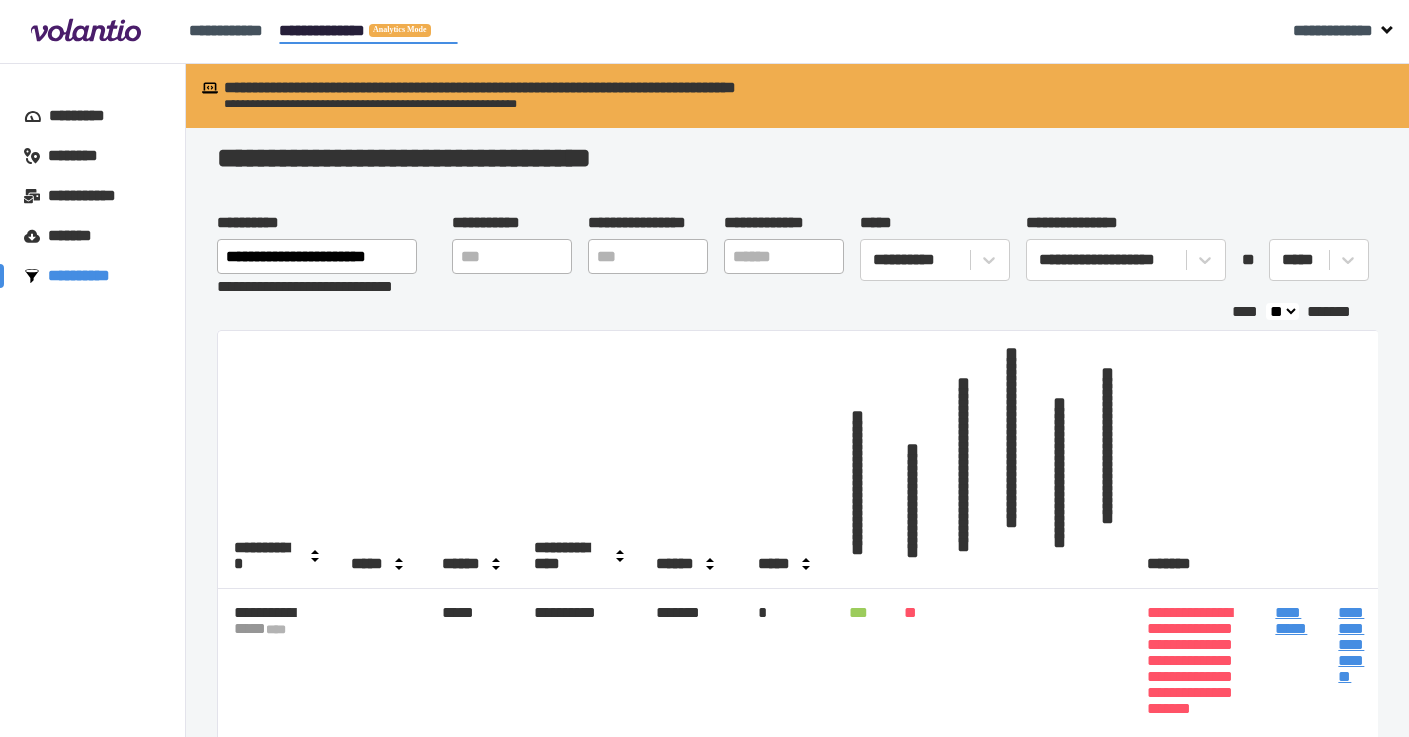 click on "*******" at bounding box center [75, 236] 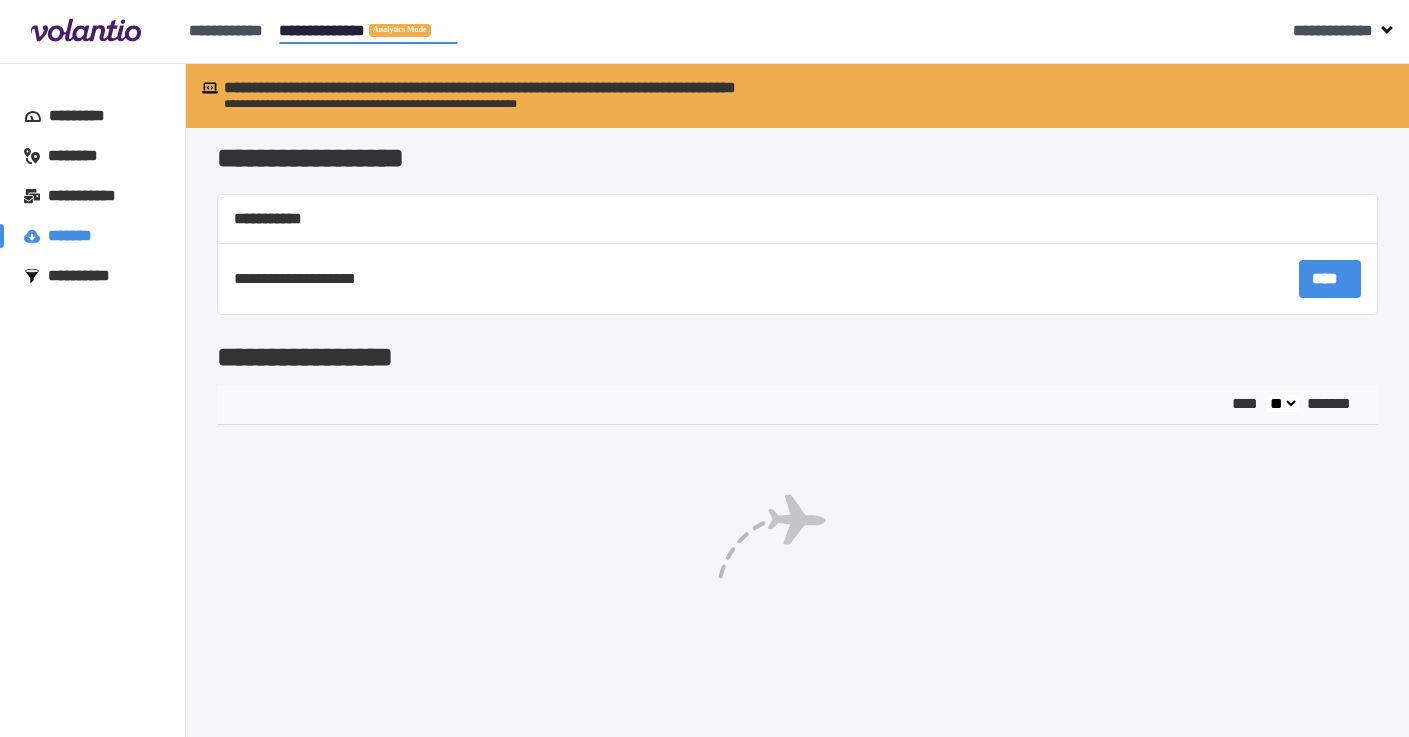 click on "**********" at bounding box center [88, 276] 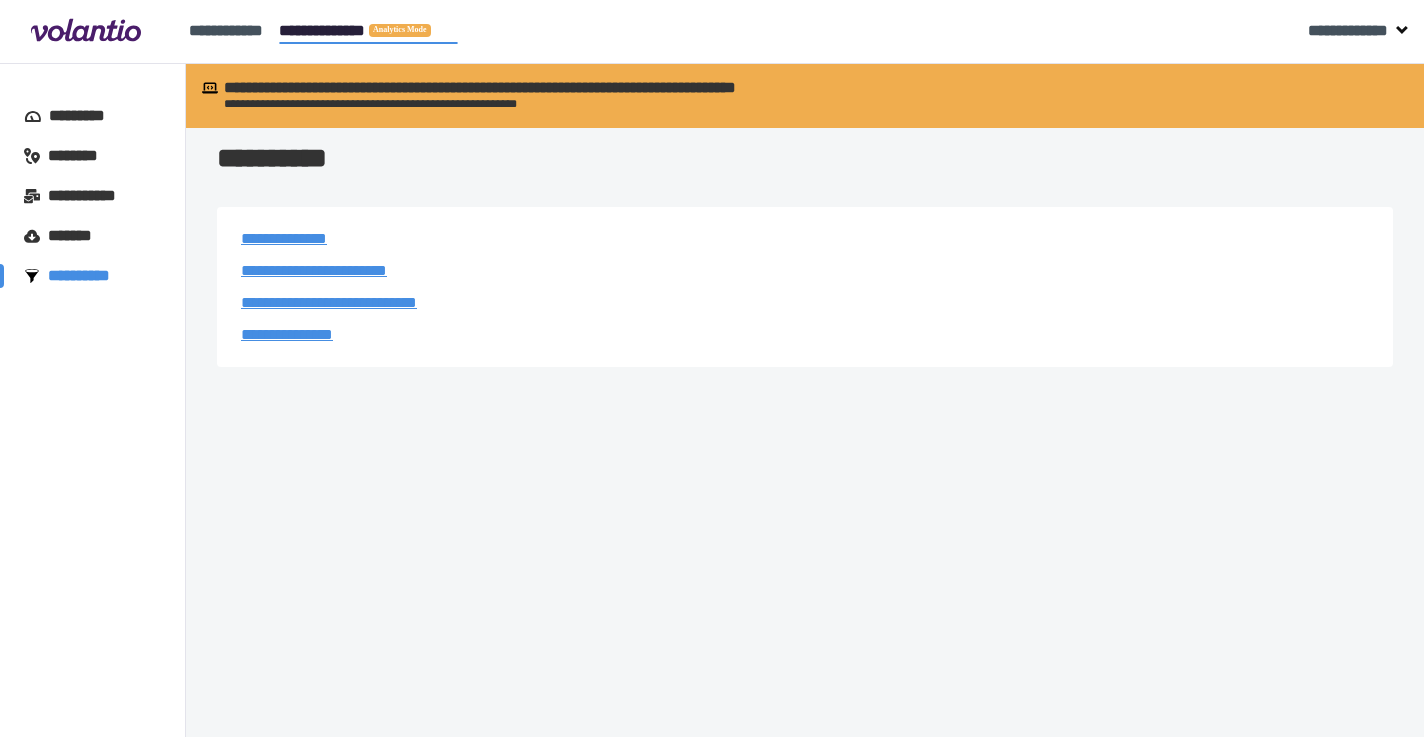 click on "**********" at bounding box center (287, 334) 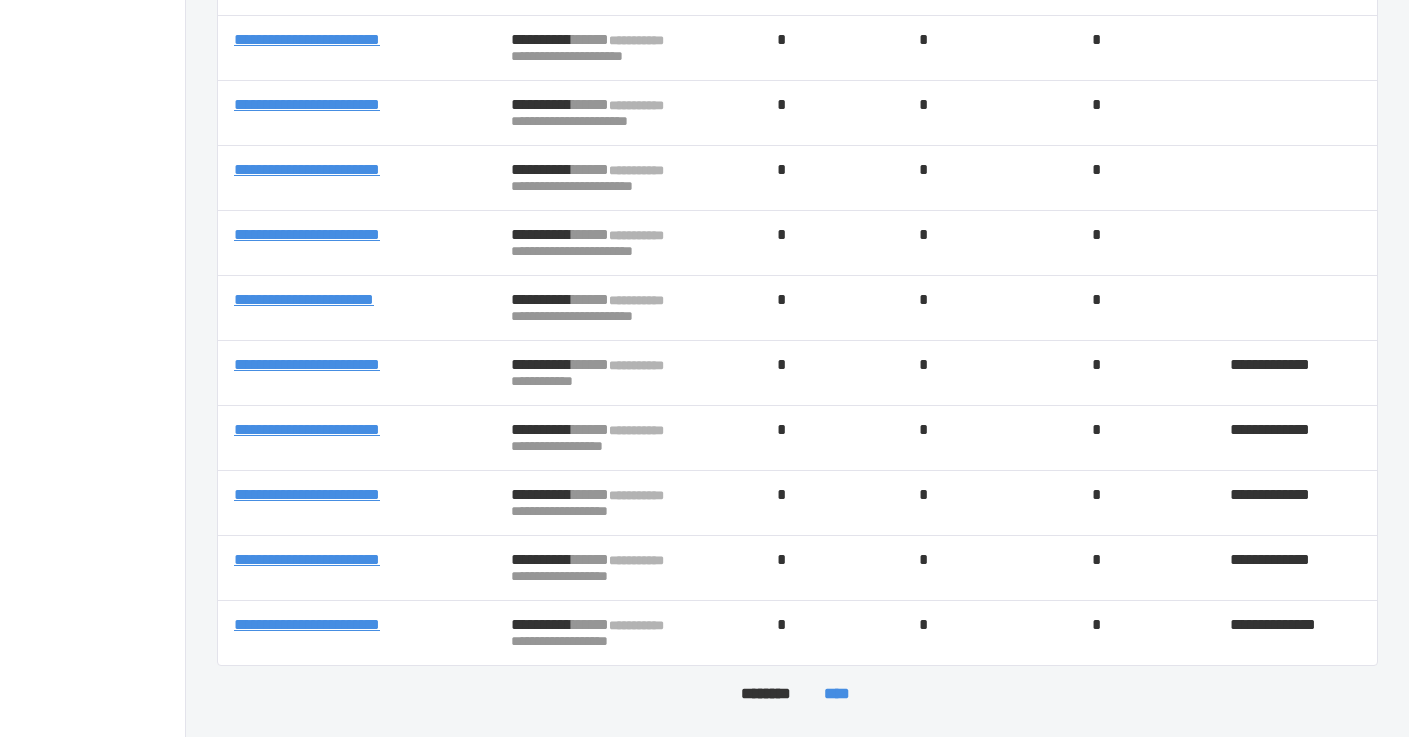 scroll, scrollTop: 290, scrollLeft: 0, axis: vertical 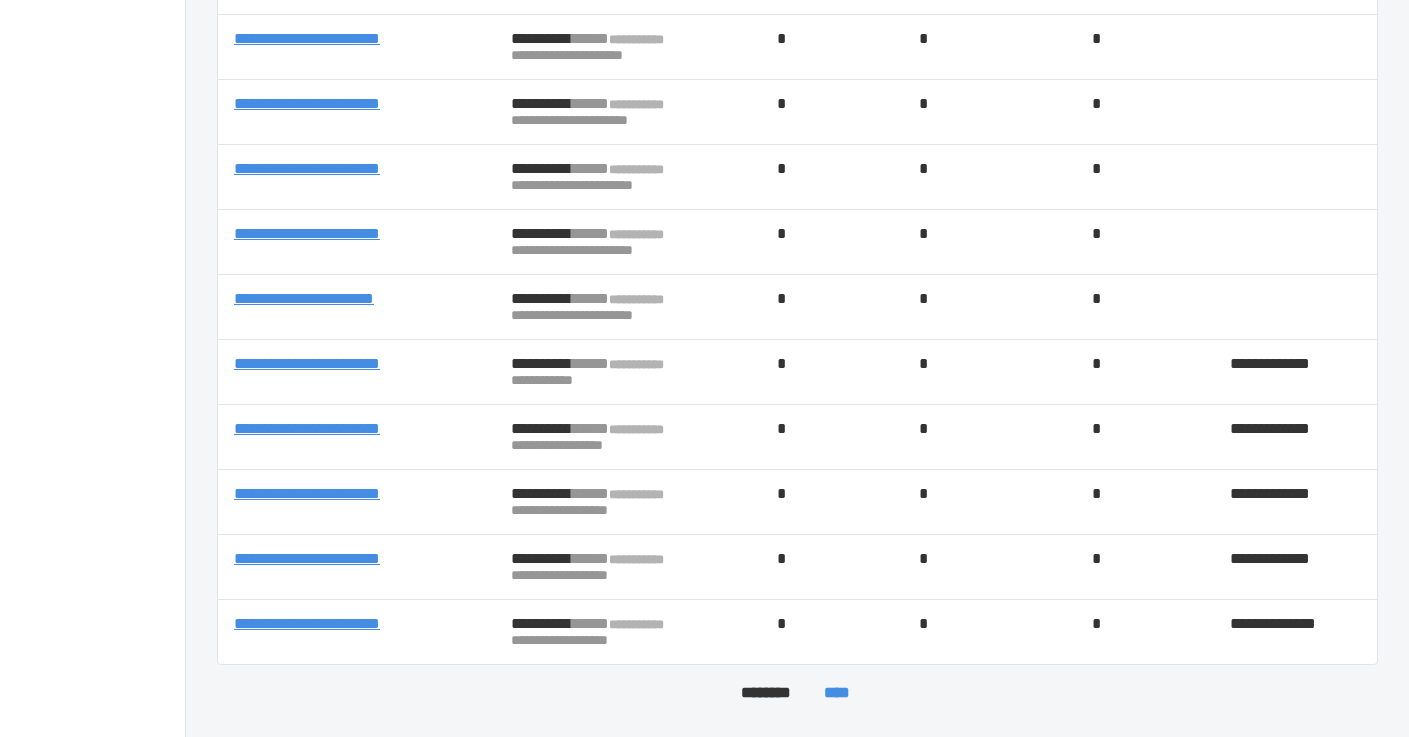 click on "**********" at bounding box center (307, 623) 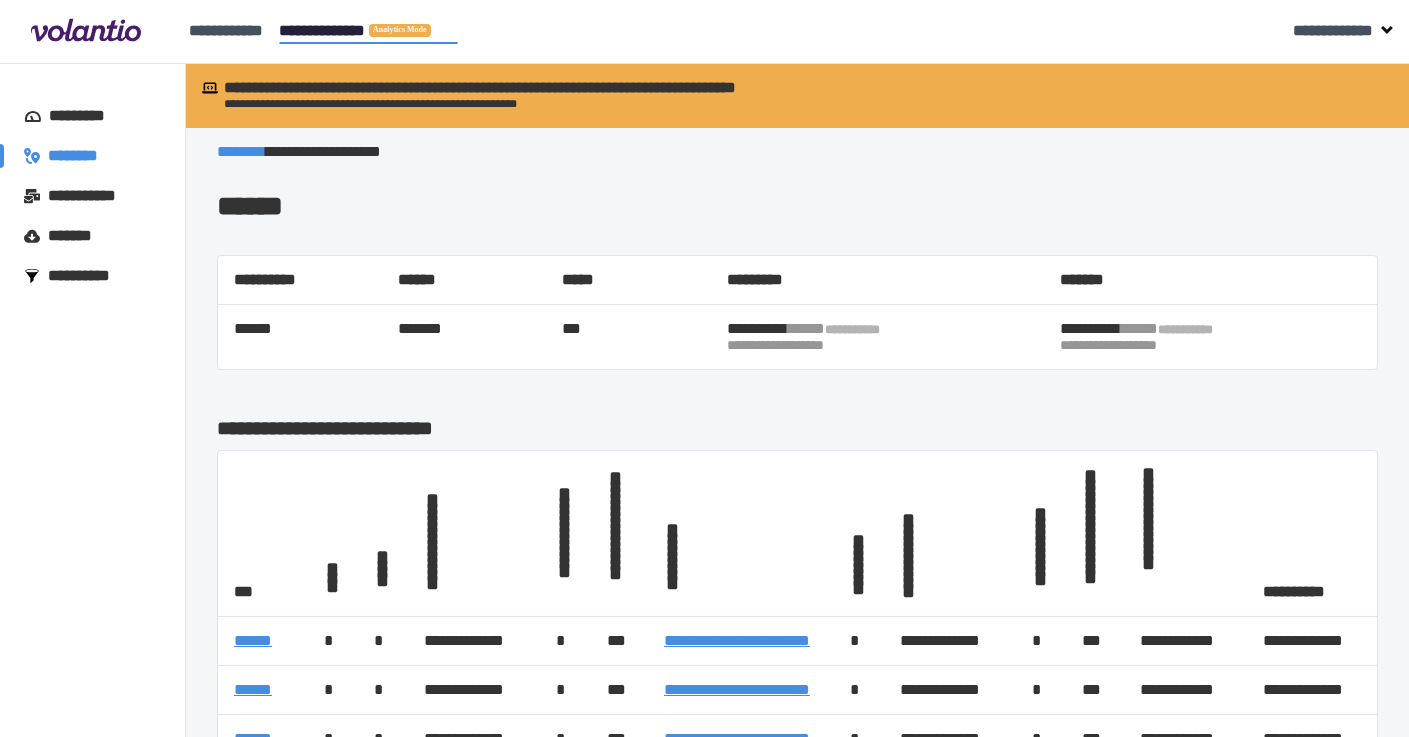 scroll, scrollTop: 399, scrollLeft: 0, axis: vertical 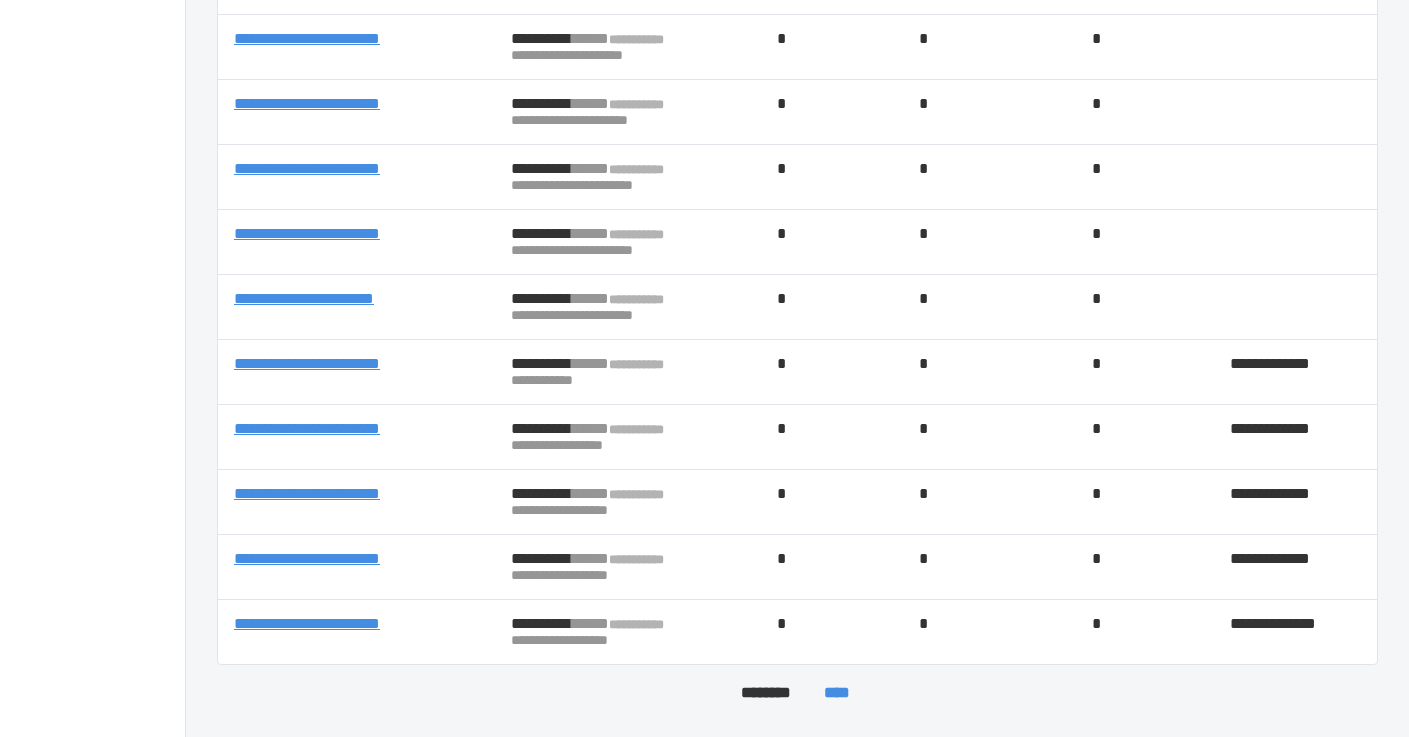 click on "**********" at bounding box center [307, 558] 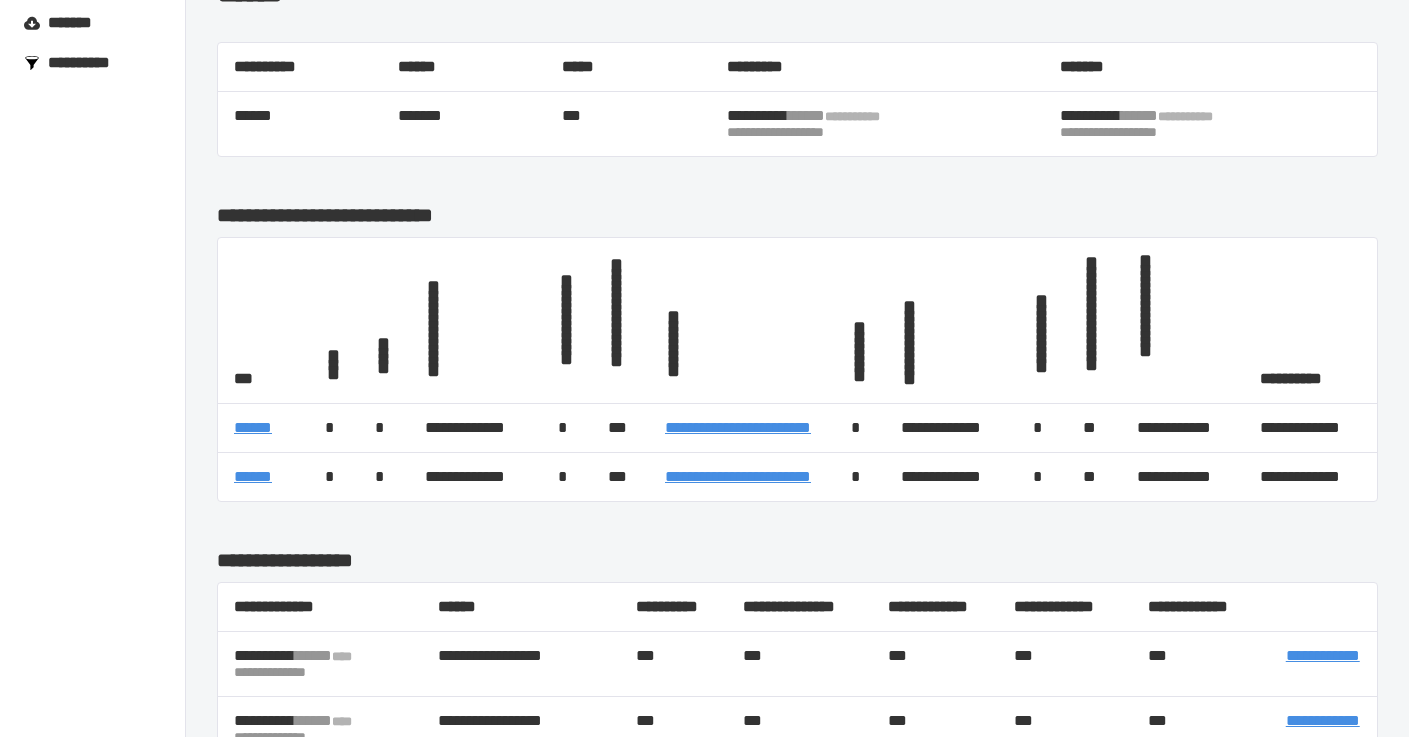 scroll, scrollTop: 667, scrollLeft: 0, axis: vertical 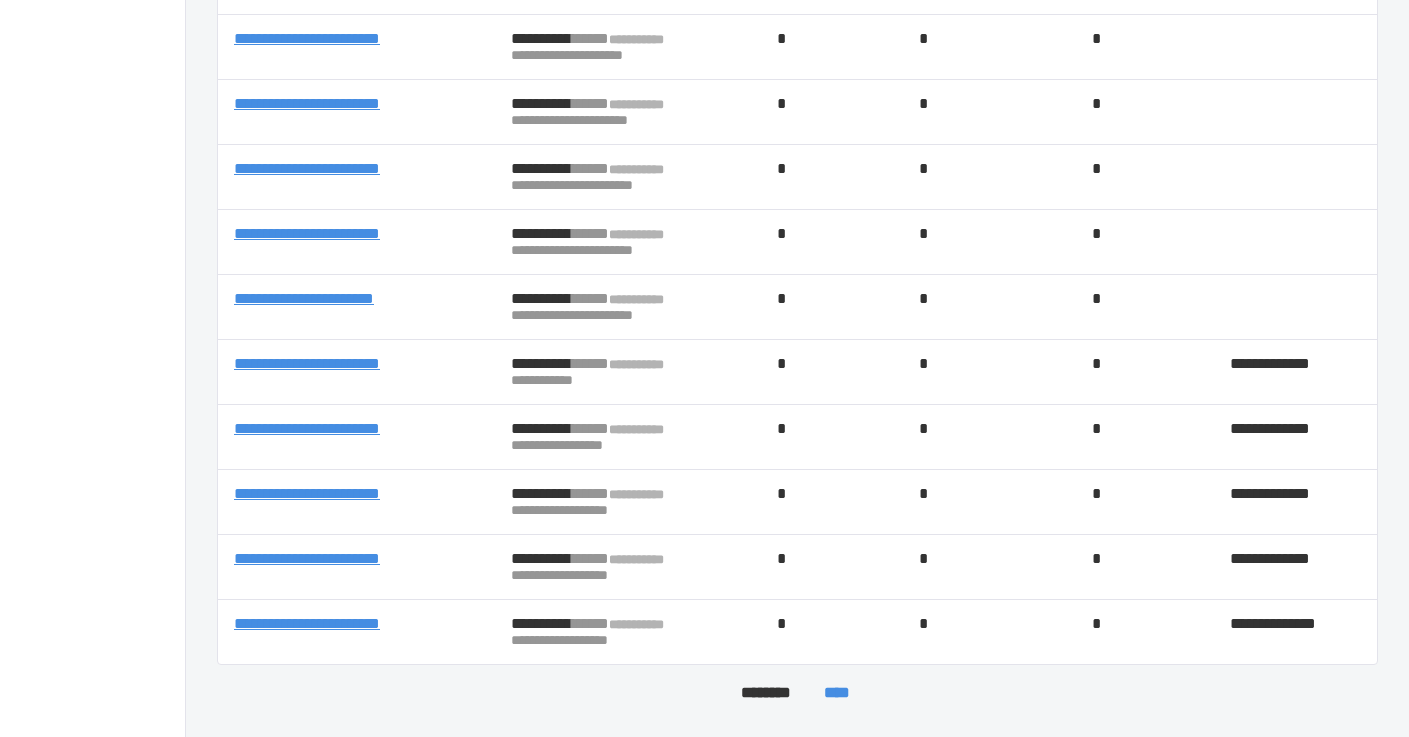 click on "**********" at bounding box center (307, 363) 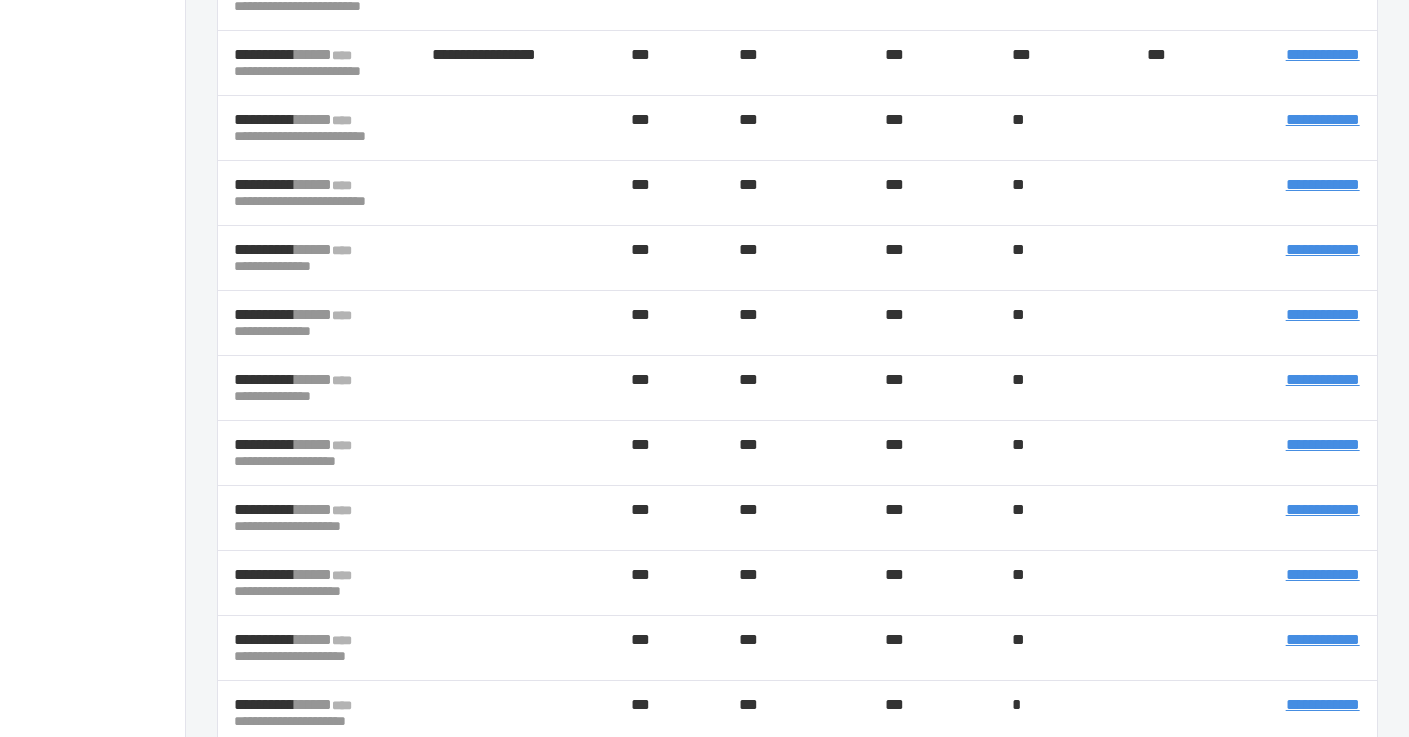 scroll, scrollTop: 994, scrollLeft: 0, axis: vertical 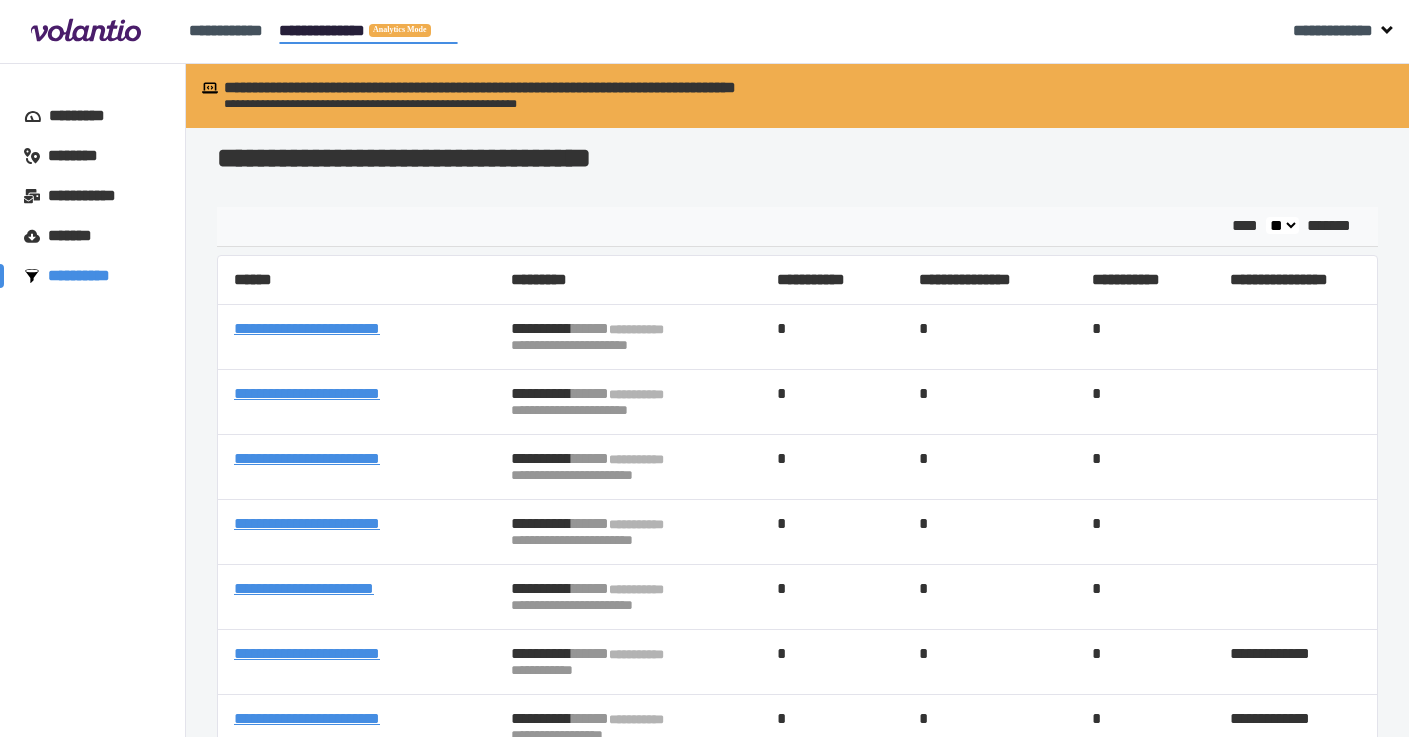 click on "*********" at bounding box center (86, 116) 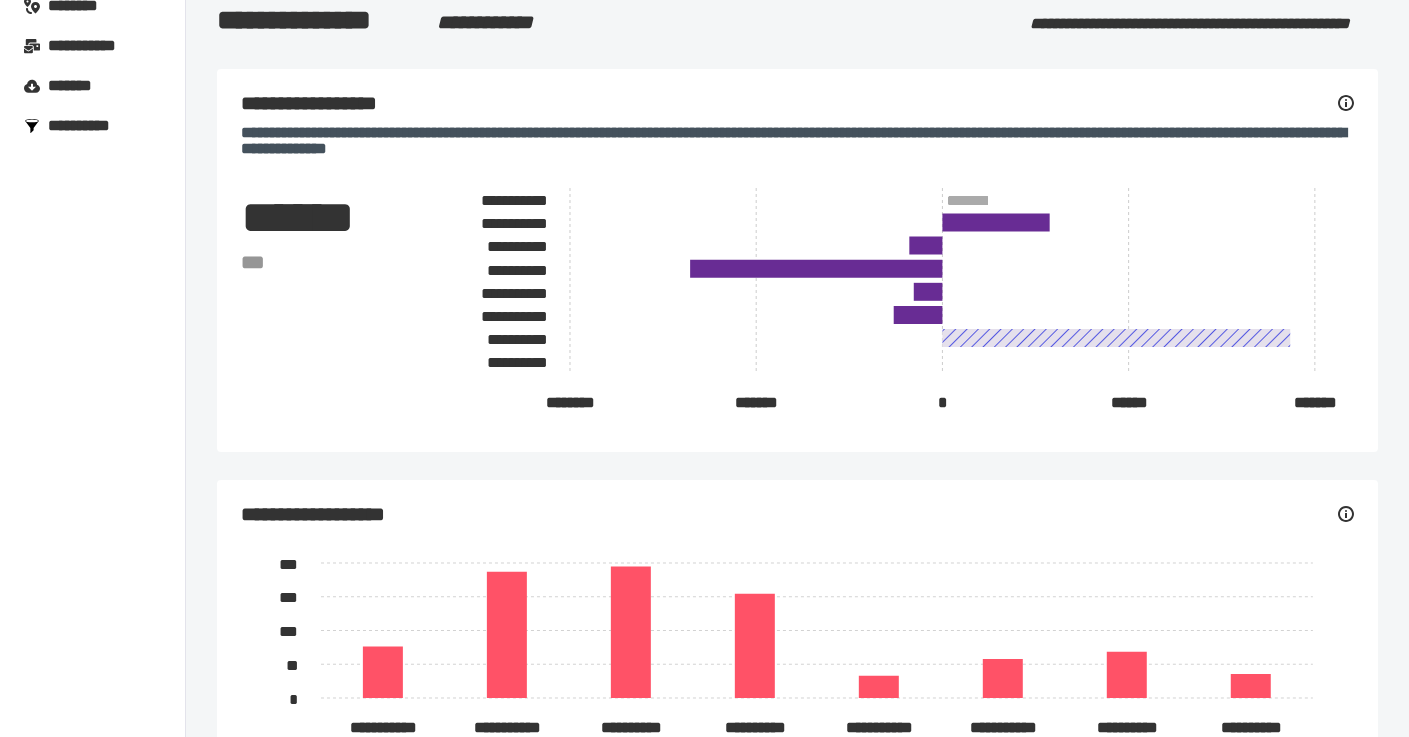 scroll, scrollTop: 0, scrollLeft: 0, axis: both 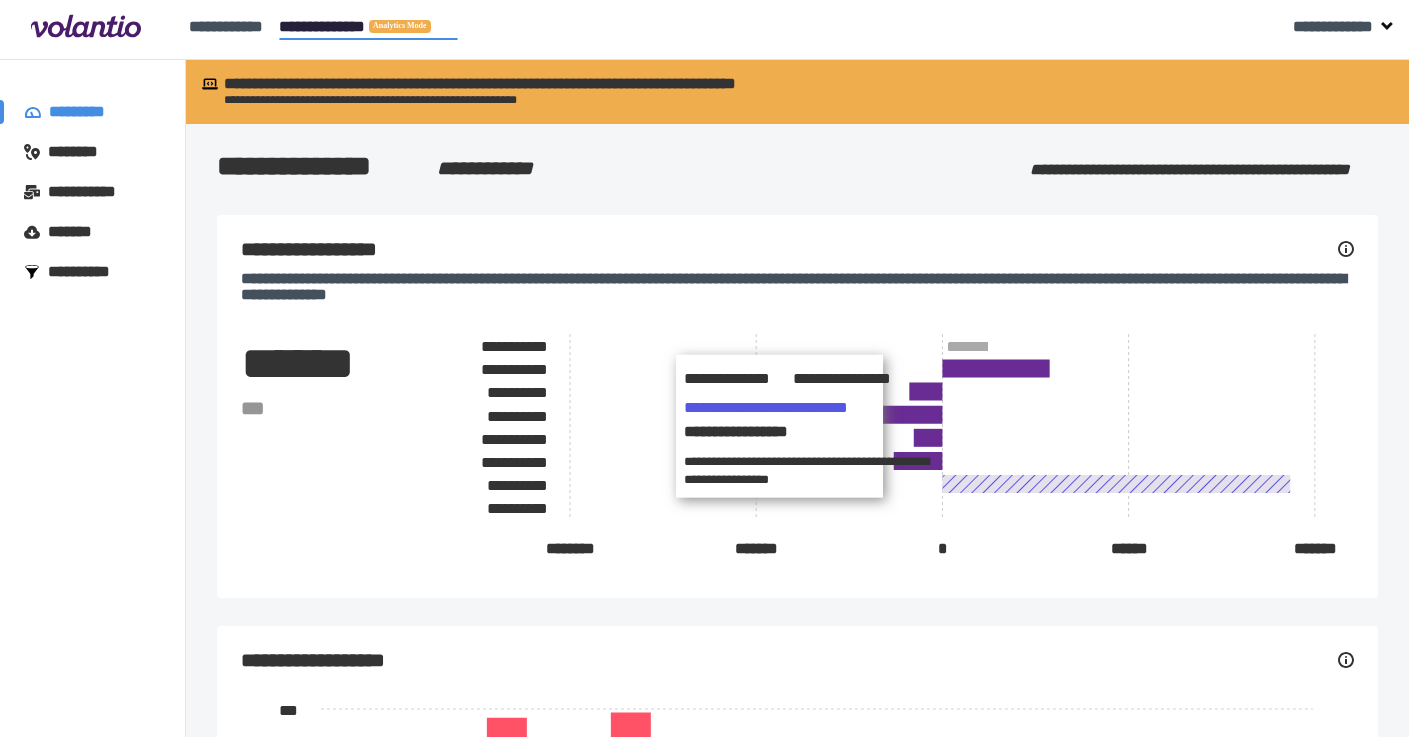 click on "[FIRST] [LAST] [STREET] [CITY] [STATE] [POSTAL_CODE] [COUNTRY] [POSTAL_CODE] [COUNTRY] [POSTAL_CODE] [COUNTRY] [POSTAL_CODE] [COUNTRY] [POSTAL_CODE] [COUNTRY] [POSTAL_CODE] [COUNTRY] [POSTAL_CODE] [COUNTRY]" 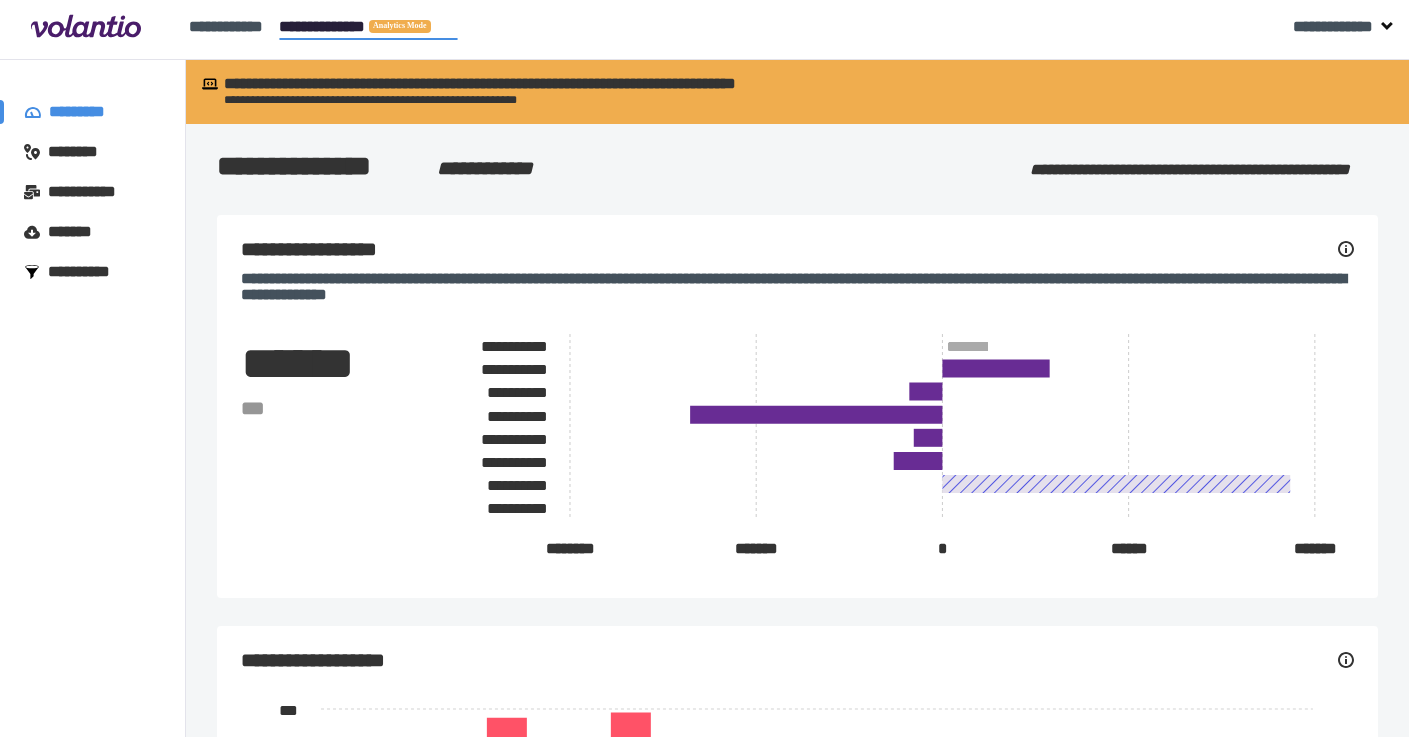click on "[FIRST] [LAST] [STREET] [CITY] [STATE] [POSTAL_CODE] [COUNTRY] [POSTAL_CODE] [COUNTRY] [POSTAL_CODE] [COUNTRY] [POSTAL_CODE] [COUNTRY] [POSTAL_CODE] [COUNTRY] [POSTAL_CODE] [COUNTRY] [POSTAL_CODE] [COUNTRY]" at bounding box center (797, 406) 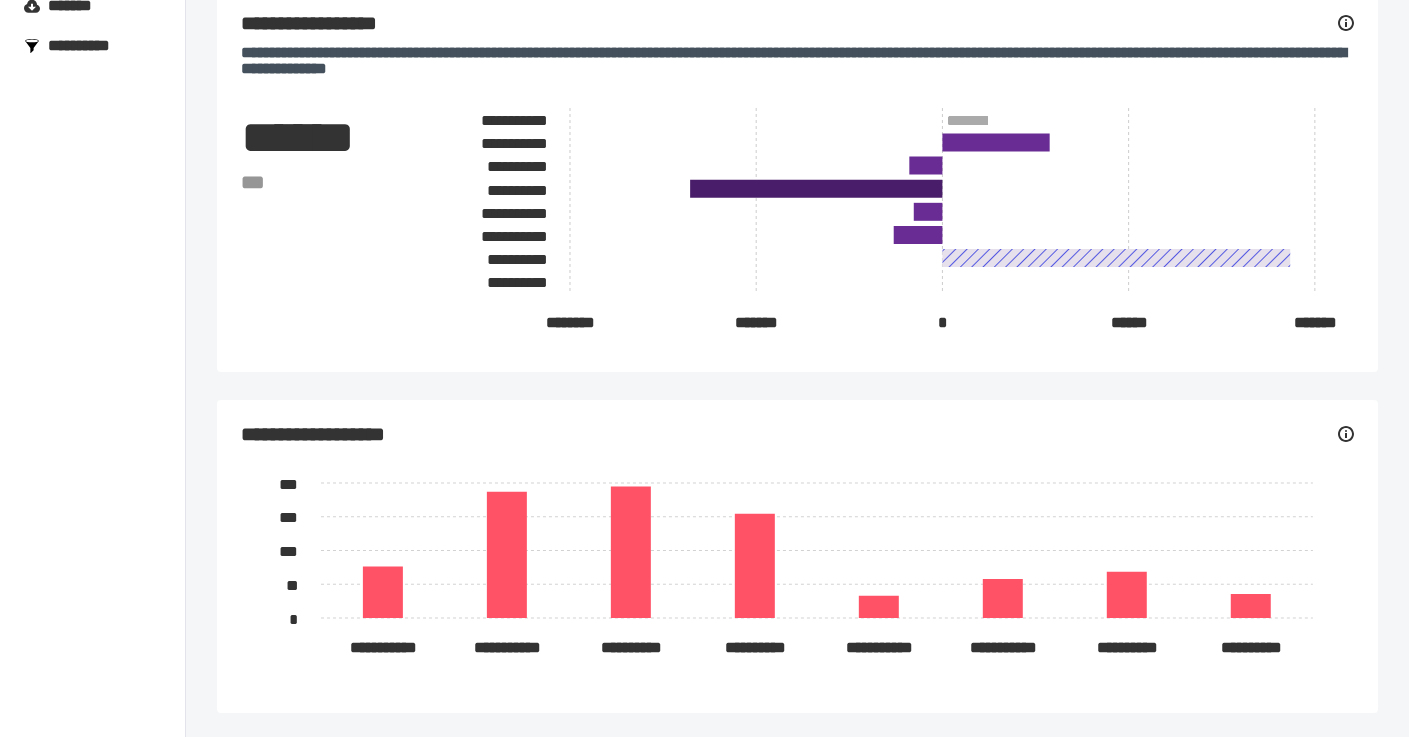 scroll, scrollTop: 0, scrollLeft: 0, axis: both 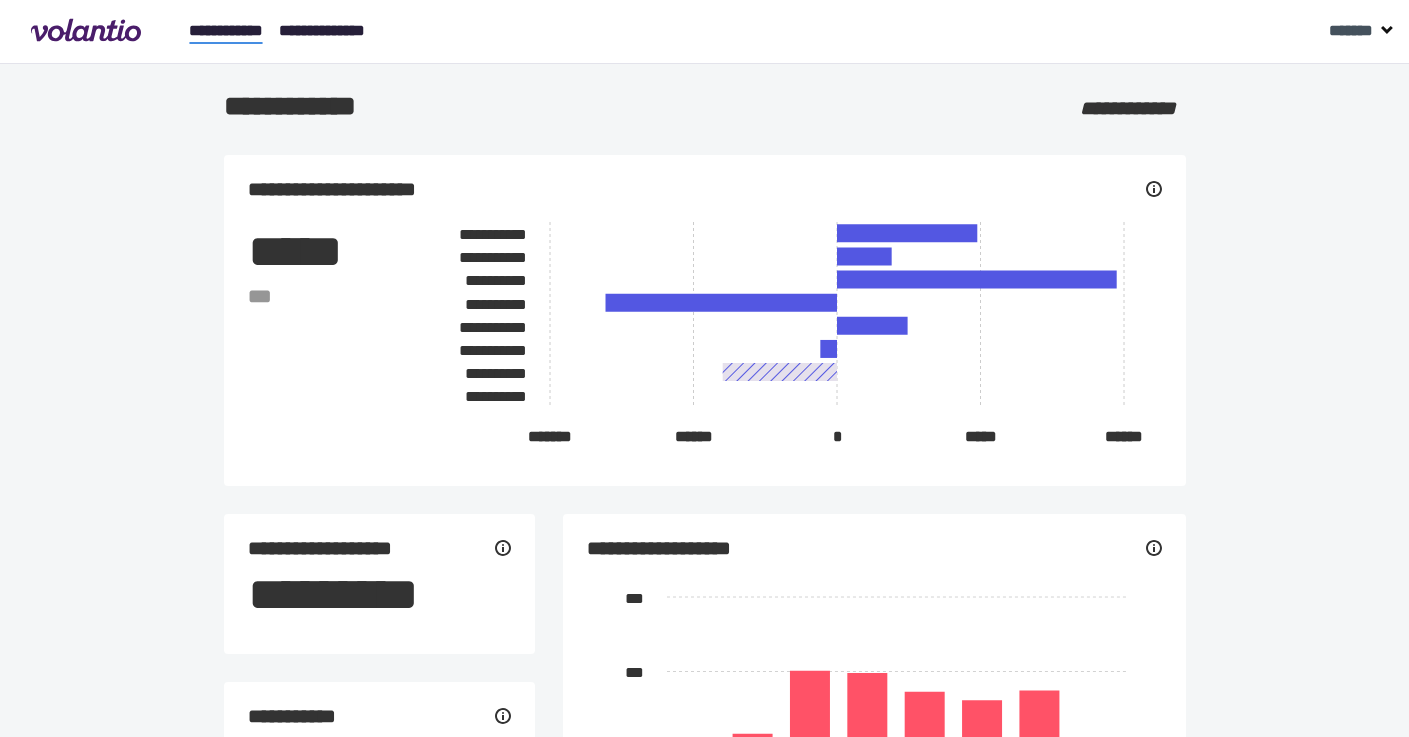 click on "**********" at bounding box center (322, 30) 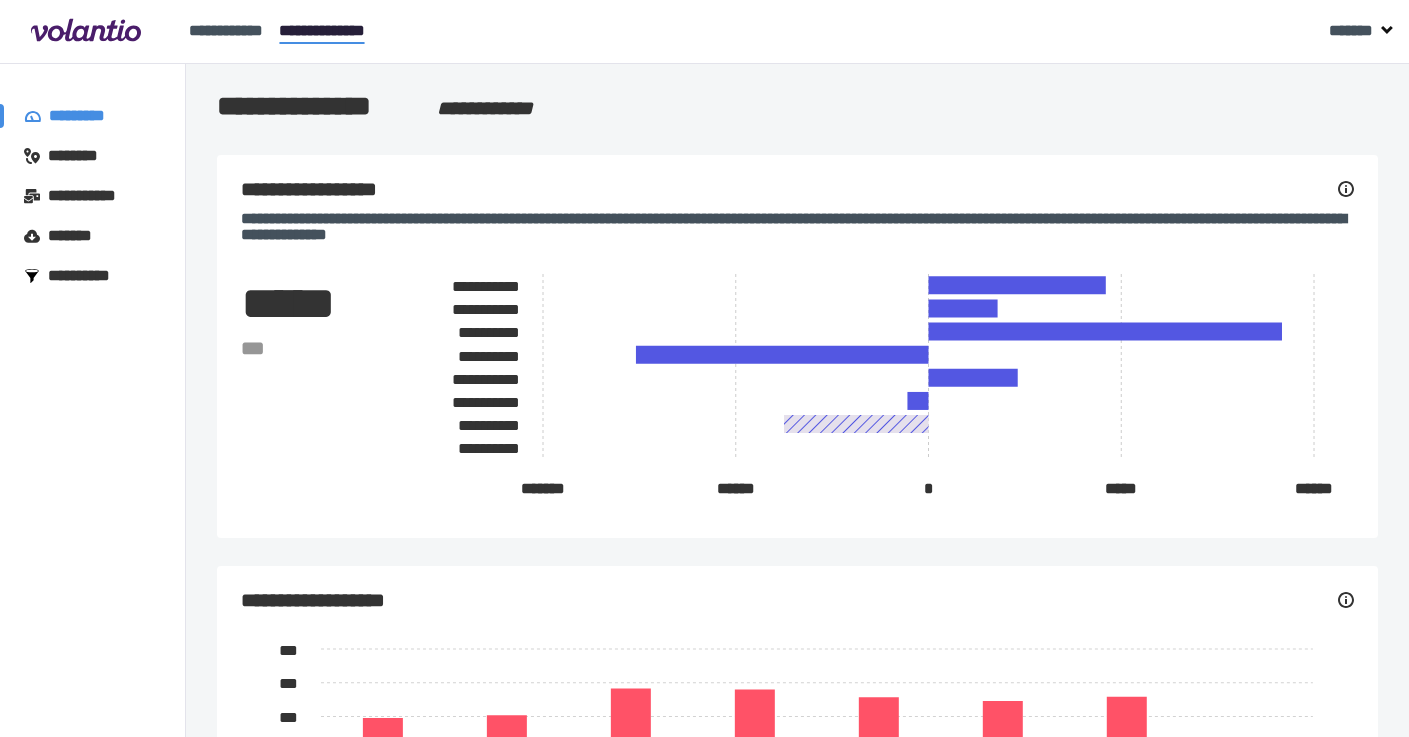 click on "********" at bounding box center (82, 156) 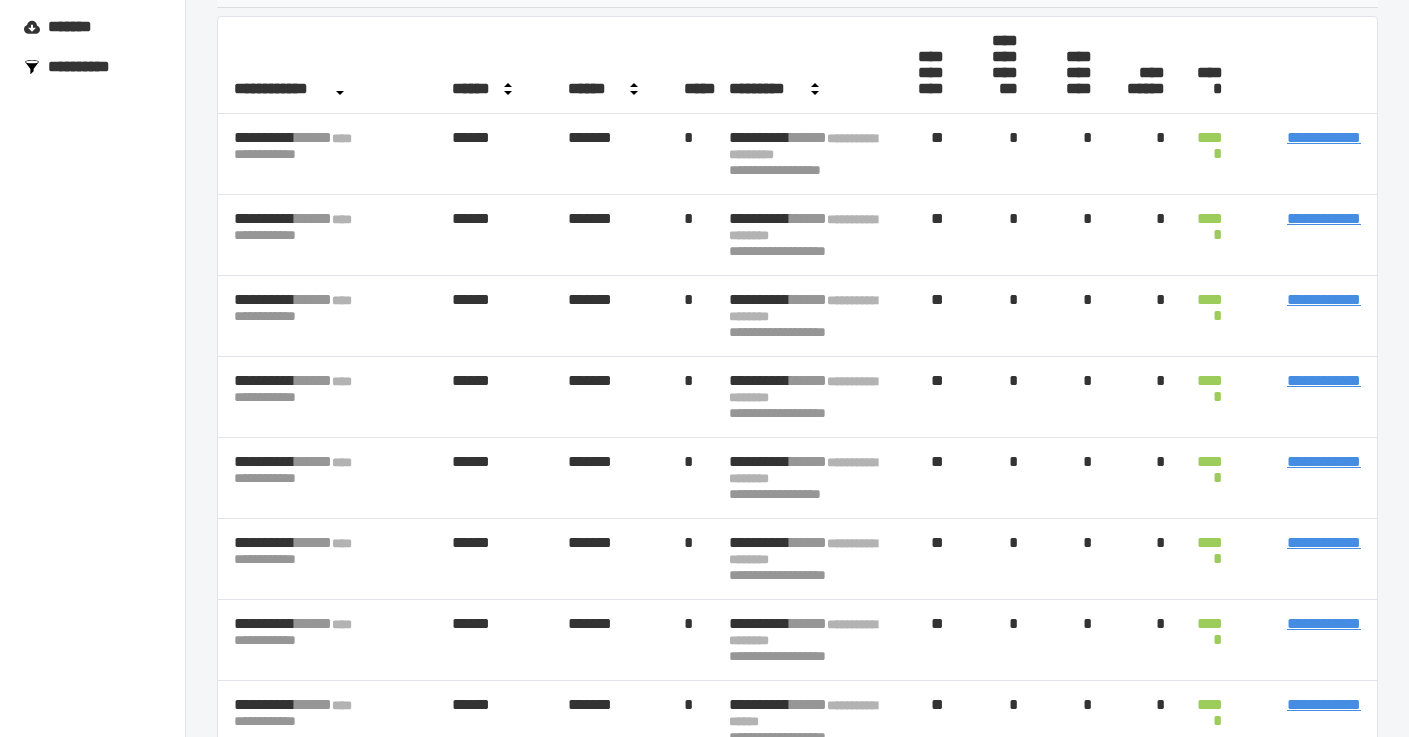 scroll, scrollTop: 217, scrollLeft: 0, axis: vertical 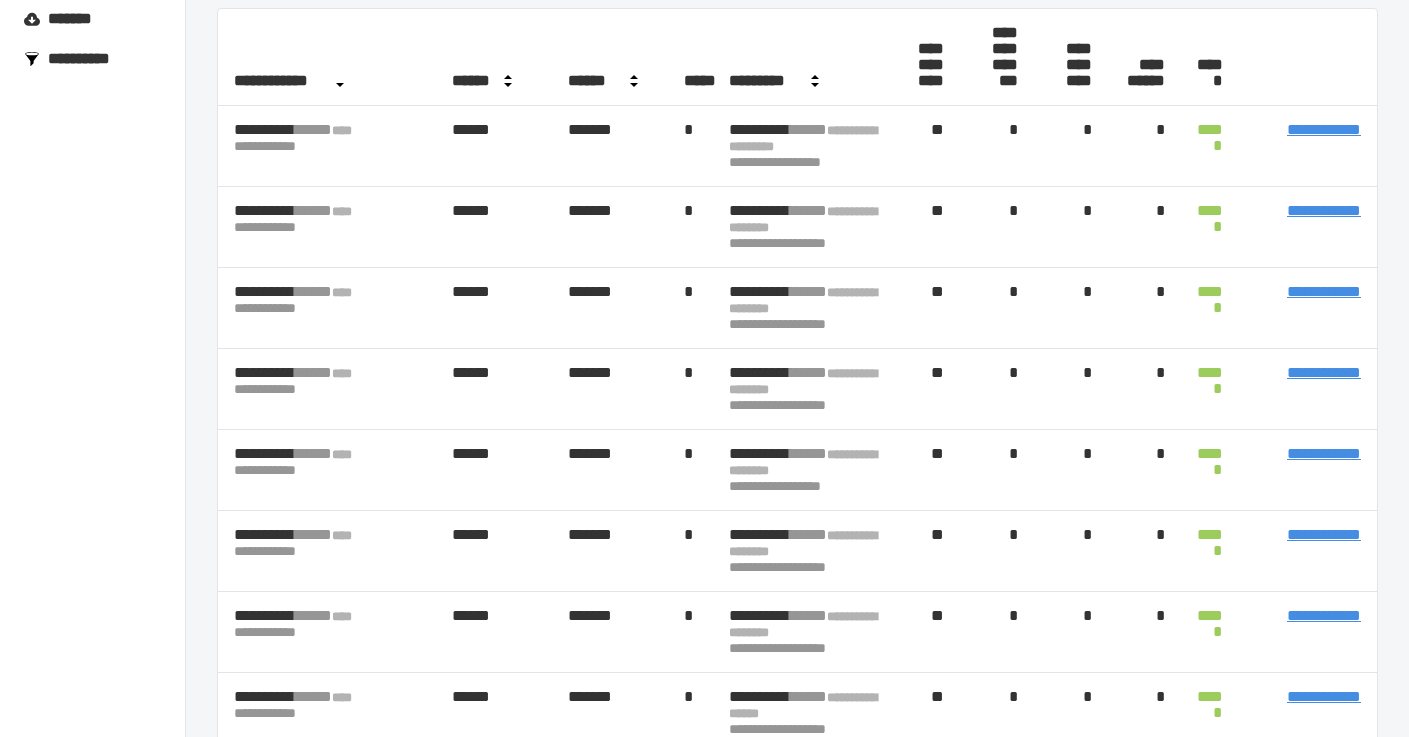 click on "**********" at bounding box center (1324, 291) 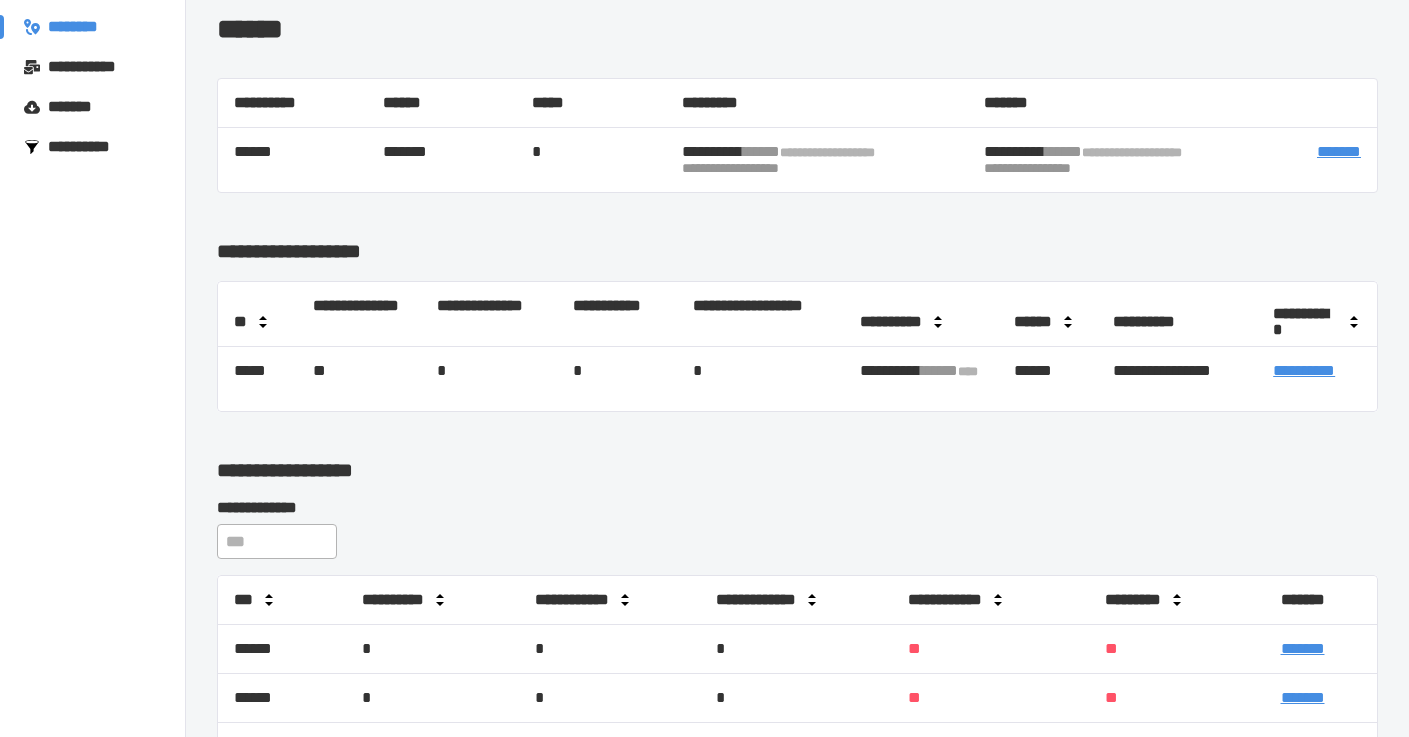 scroll, scrollTop: 637, scrollLeft: 0, axis: vertical 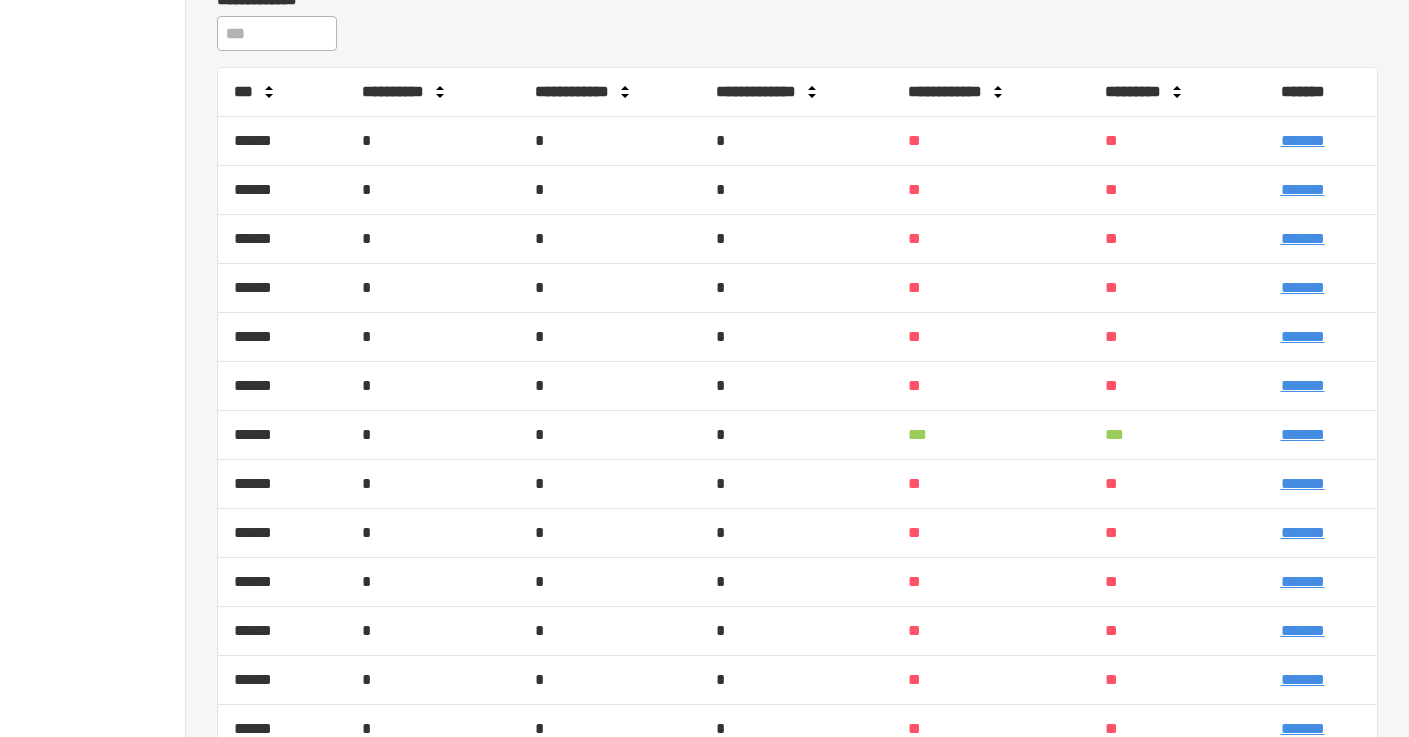 click on "*******" at bounding box center [1303, 434] 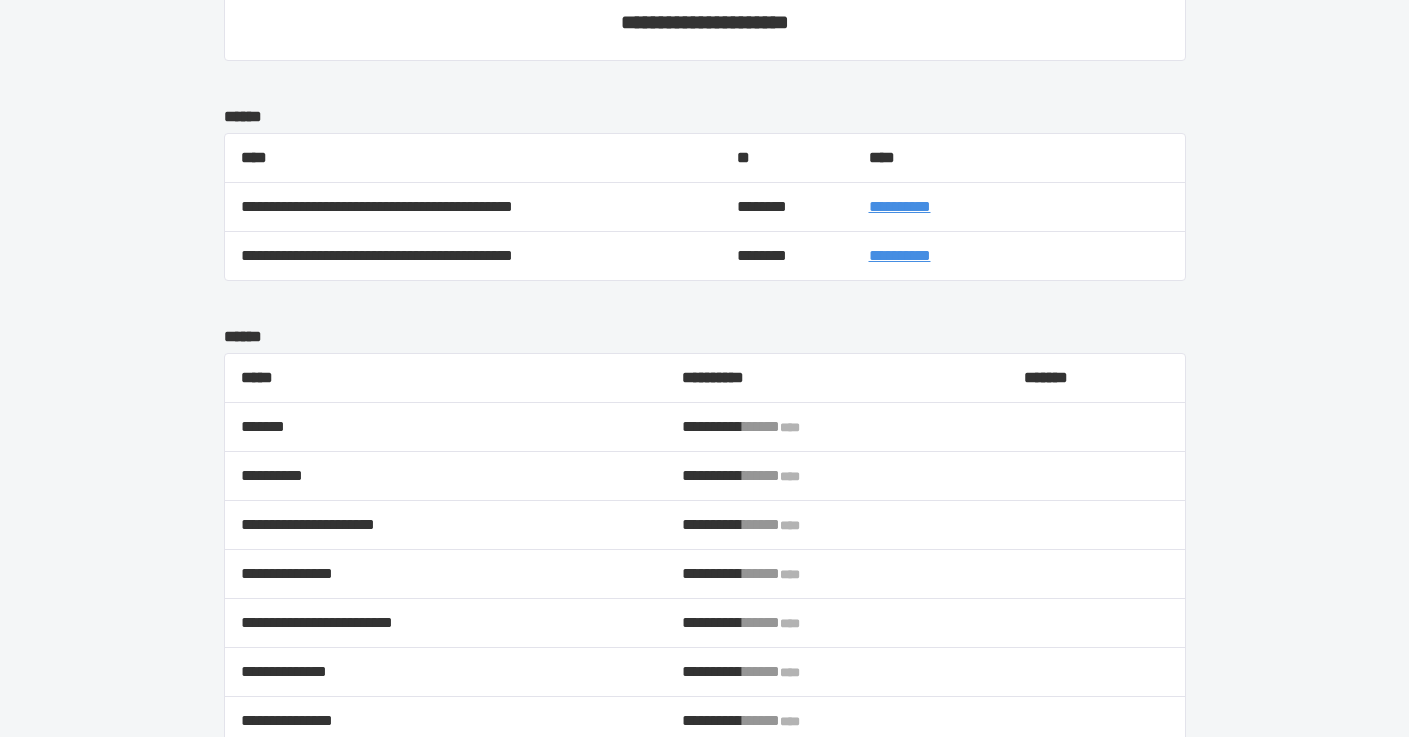 scroll, scrollTop: 1240, scrollLeft: 0, axis: vertical 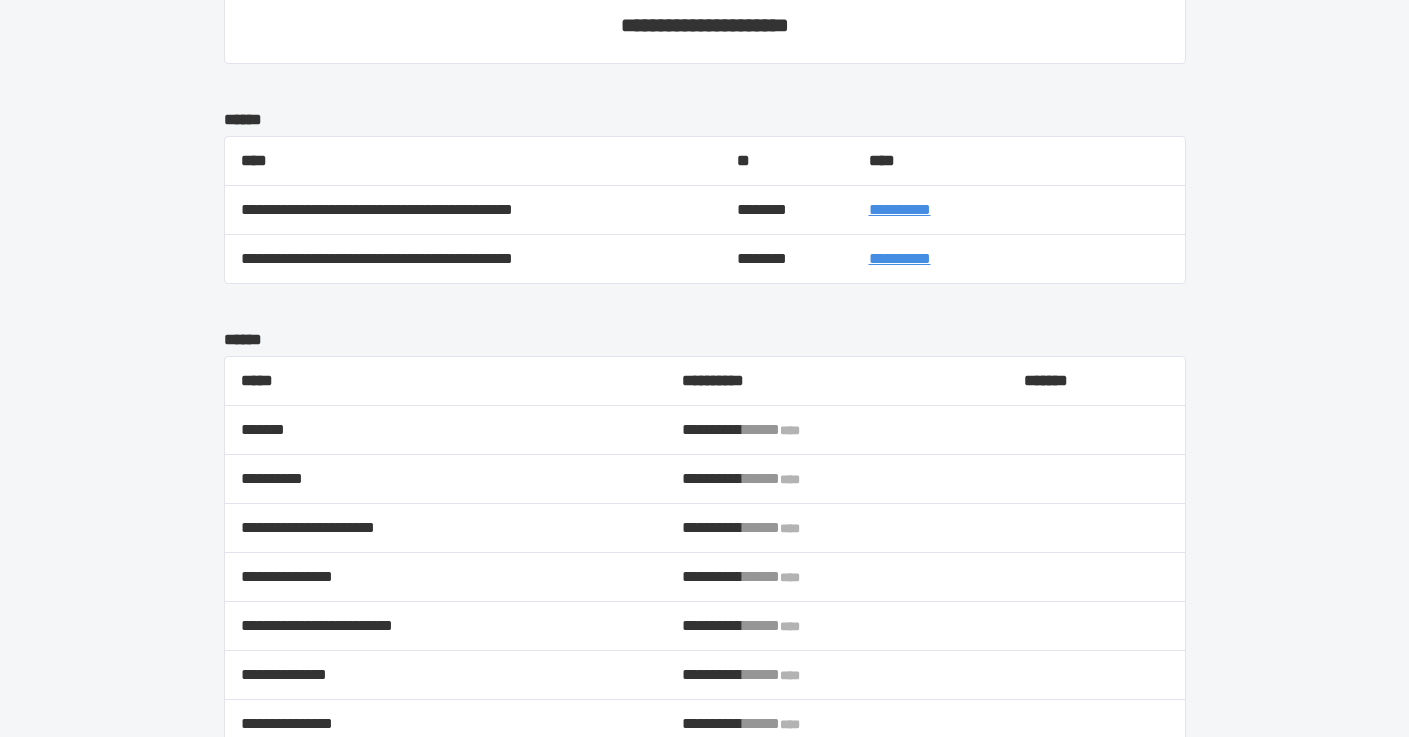 click on "**********" at bounding box center (900, 209) 